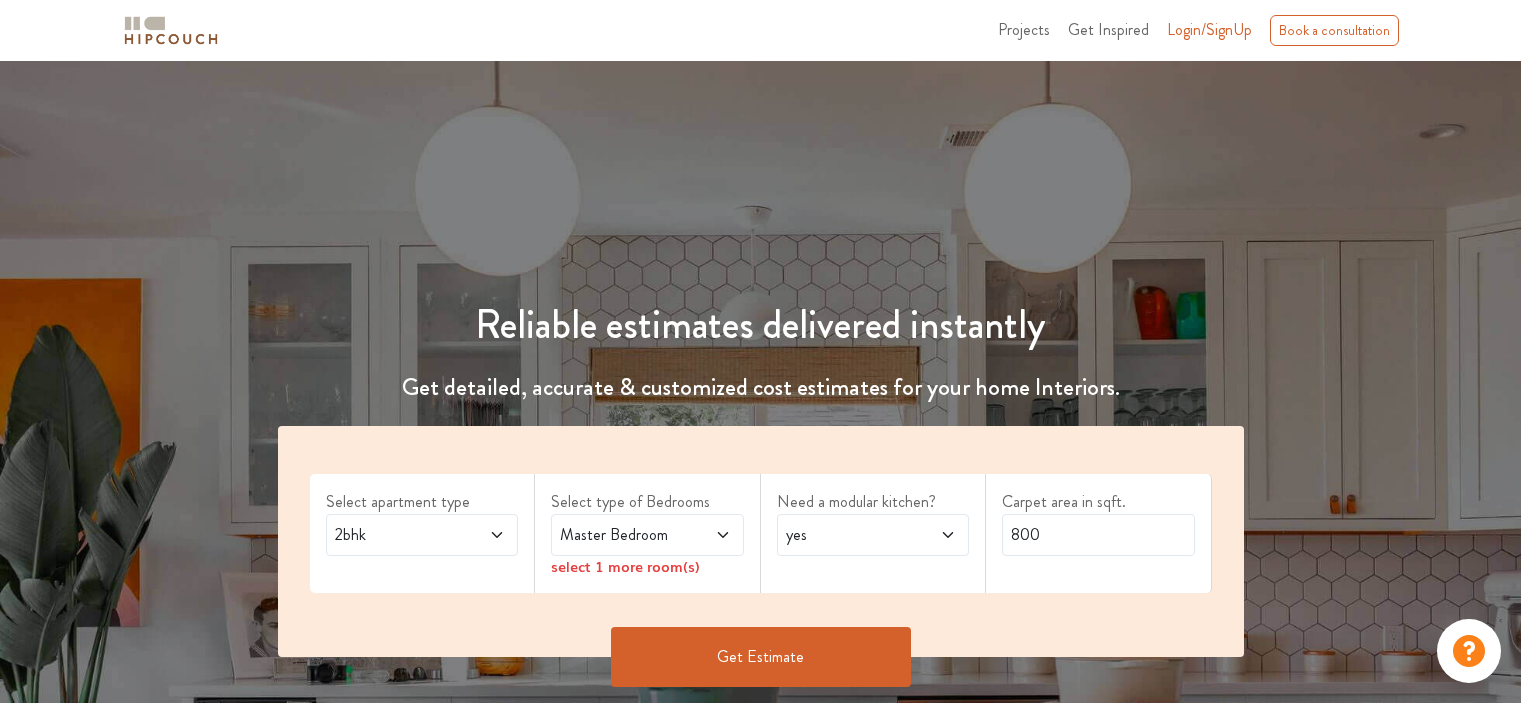 scroll, scrollTop: 0, scrollLeft: 0, axis: both 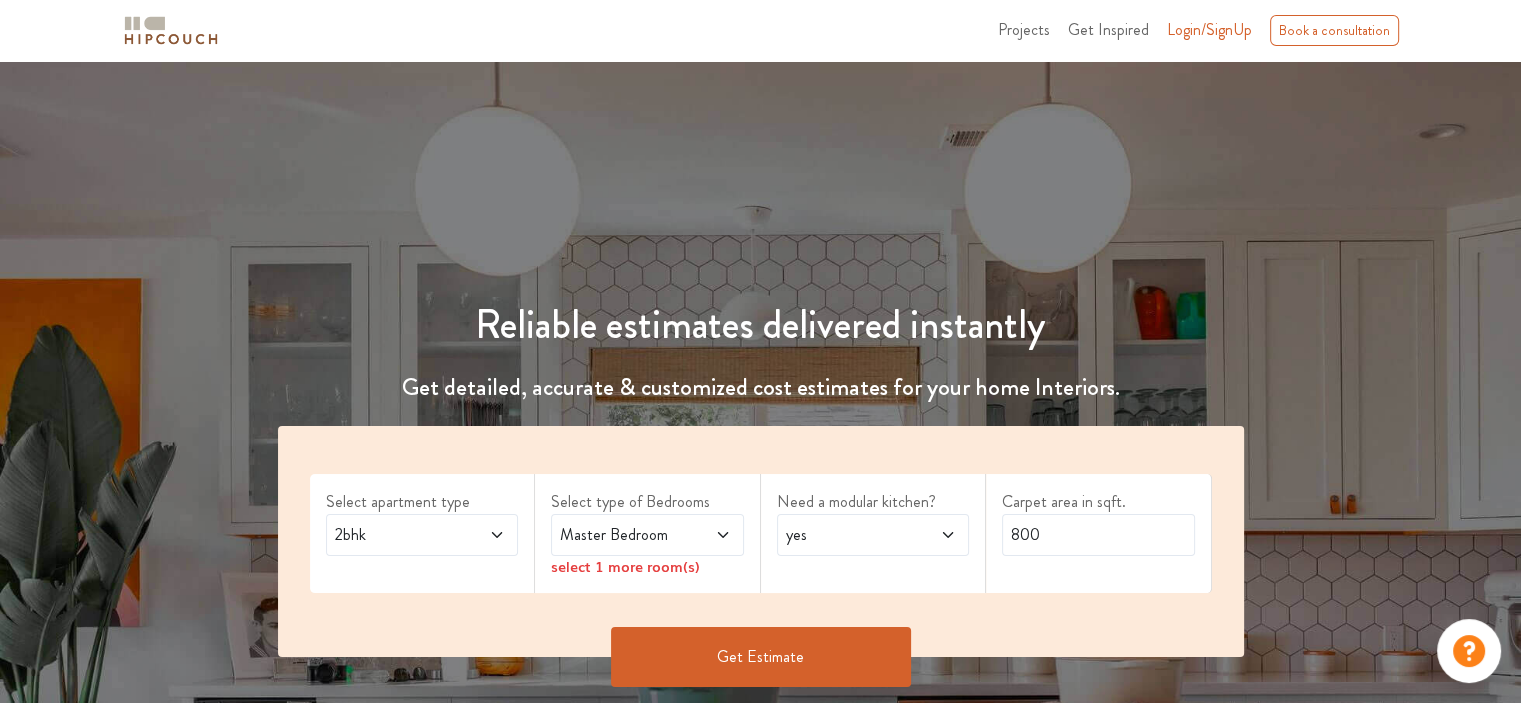 click 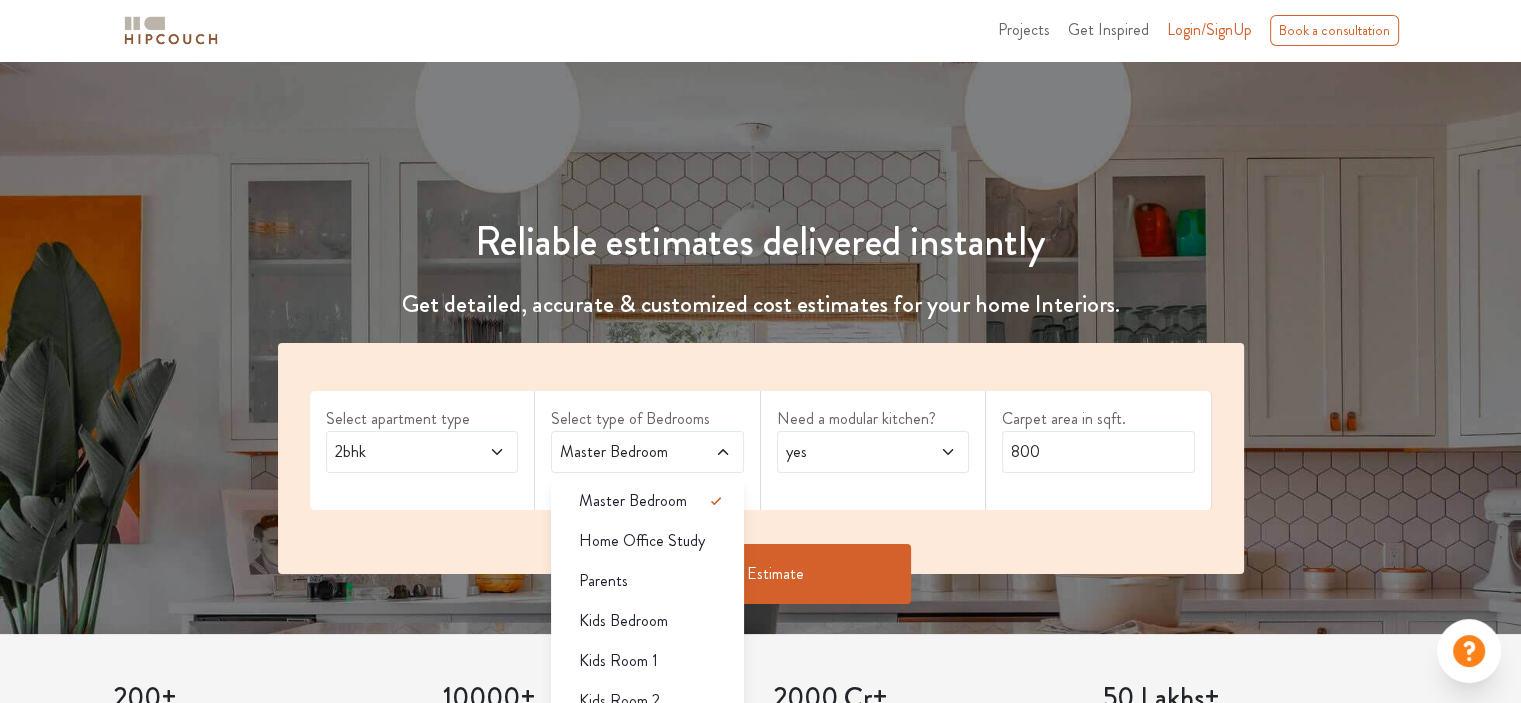 scroll, scrollTop: 200, scrollLeft: 0, axis: vertical 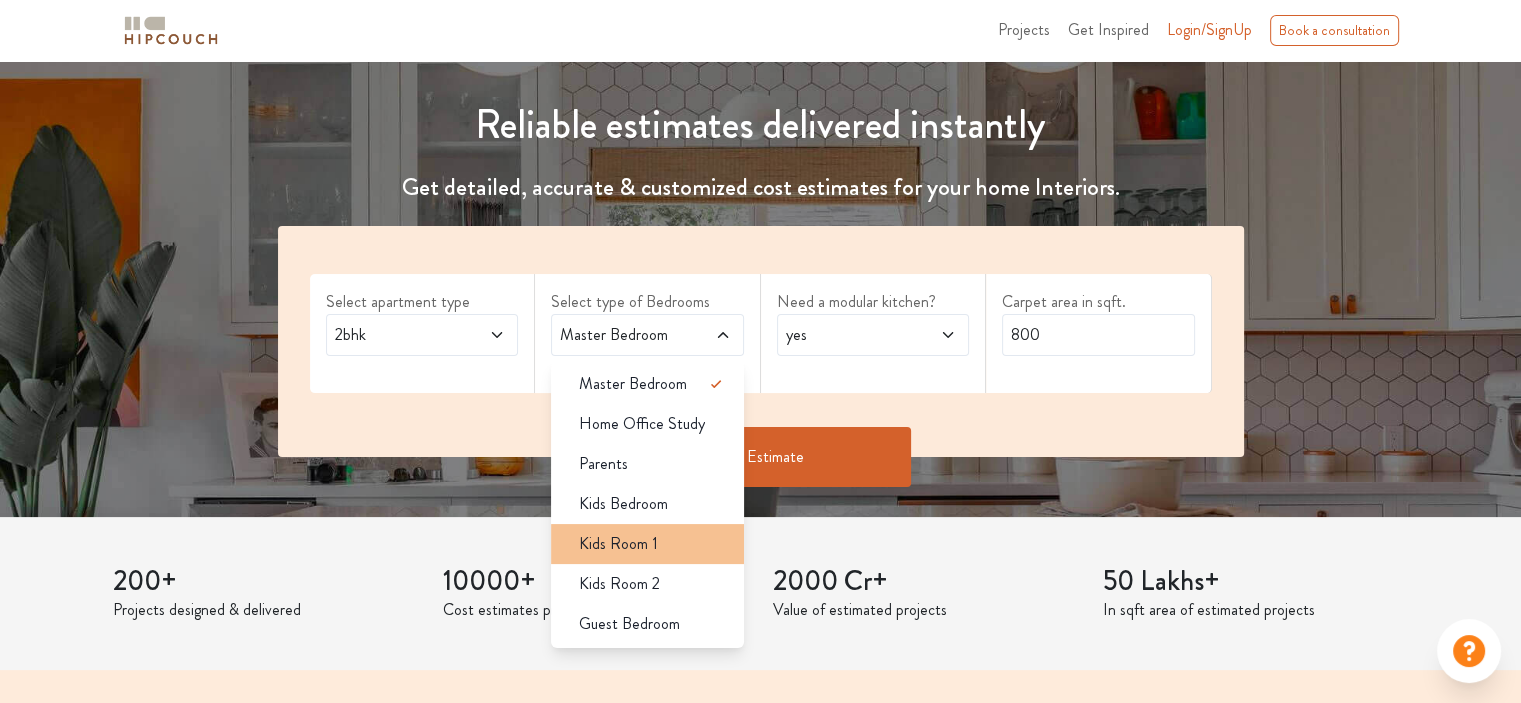 click on "Kids Room 1" at bounding box center [653, 544] 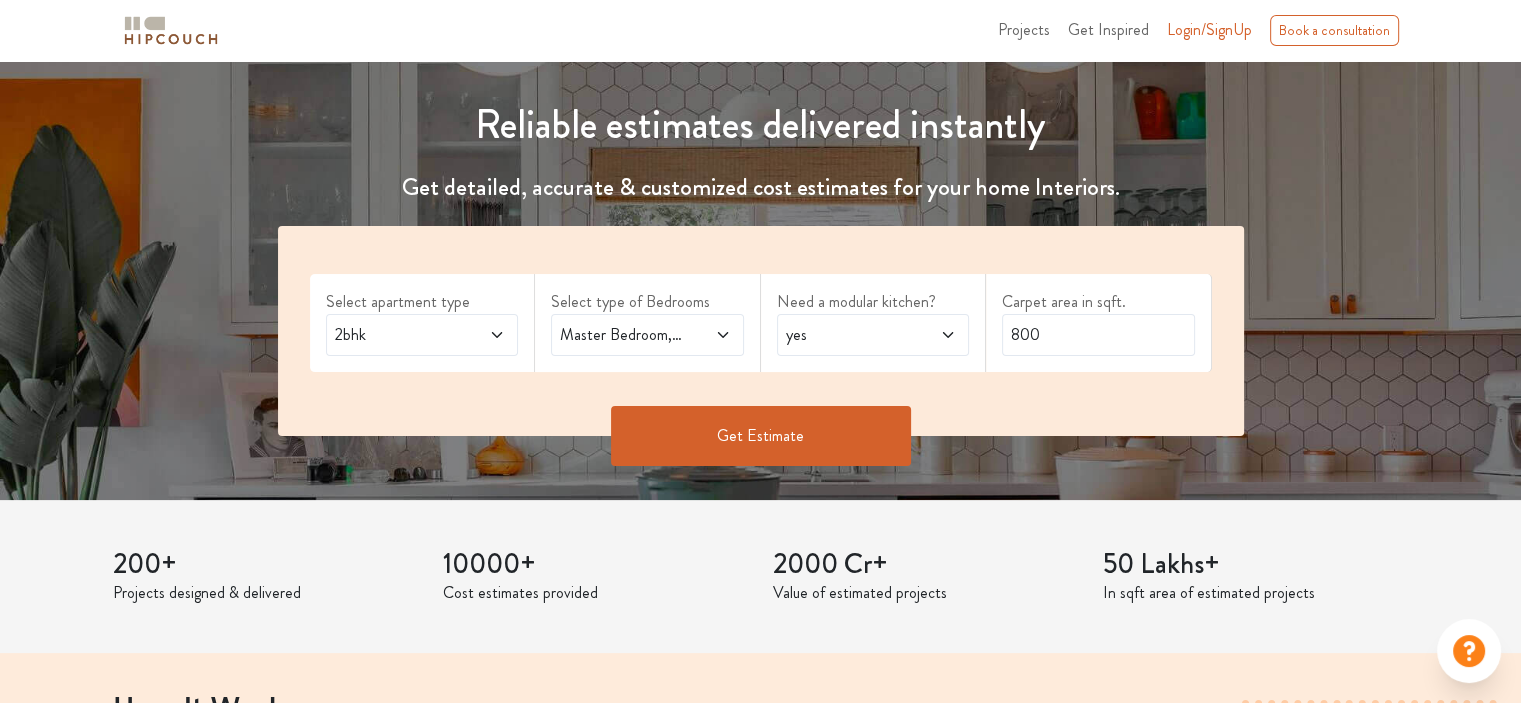 click on "Master Bedroom,Kids Room 1" at bounding box center (621, 335) 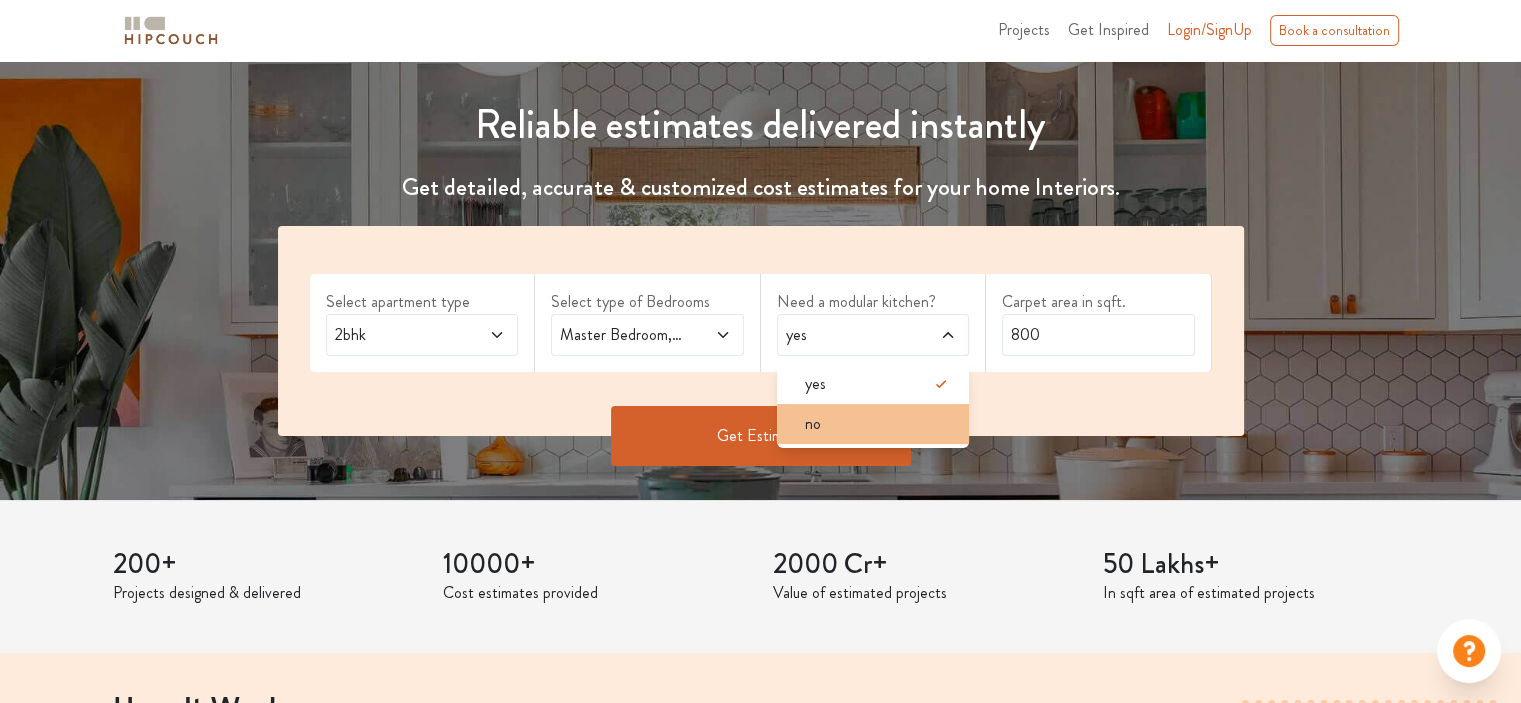 click on "no" at bounding box center (879, 424) 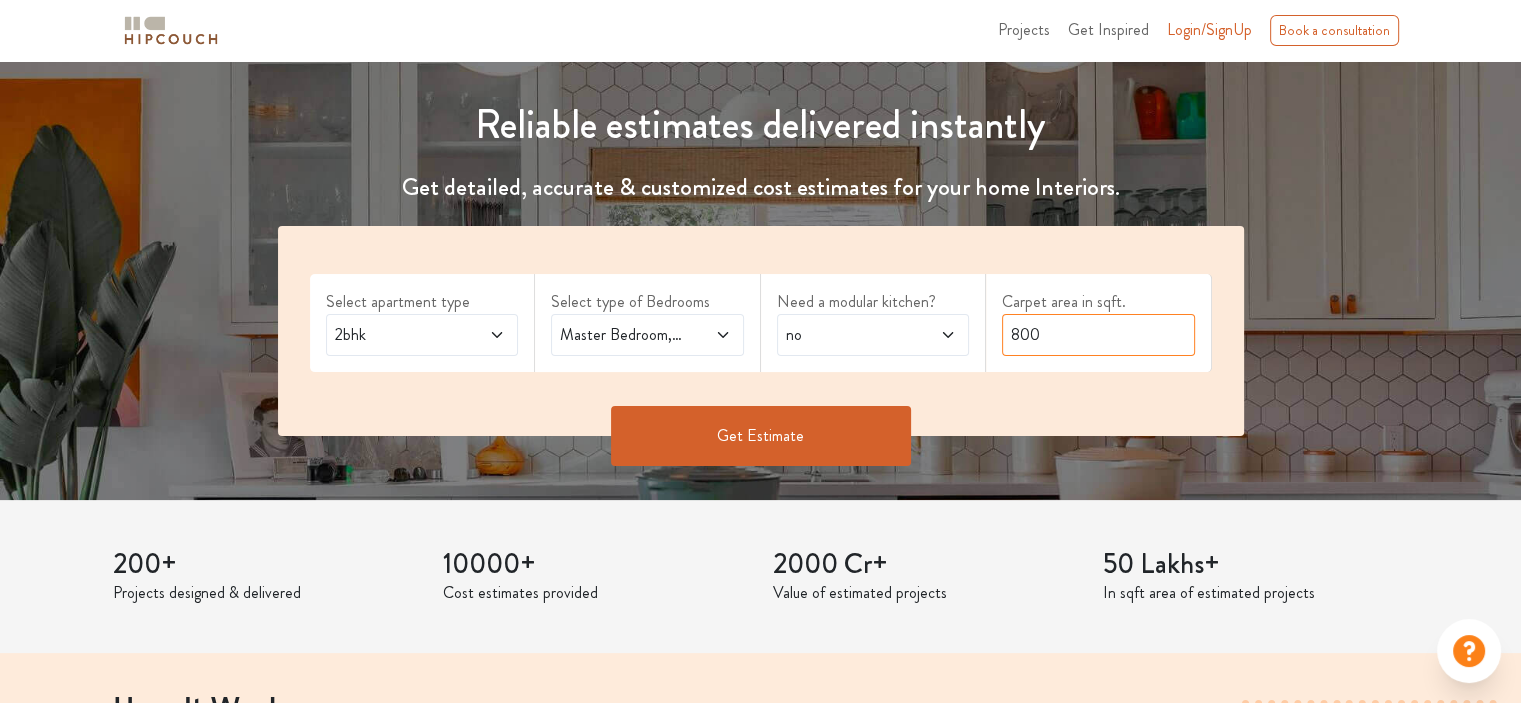 drag, startPoint x: 1025, startPoint y: 338, endPoint x: 995, endPoint y: 339, distance: 30.016663 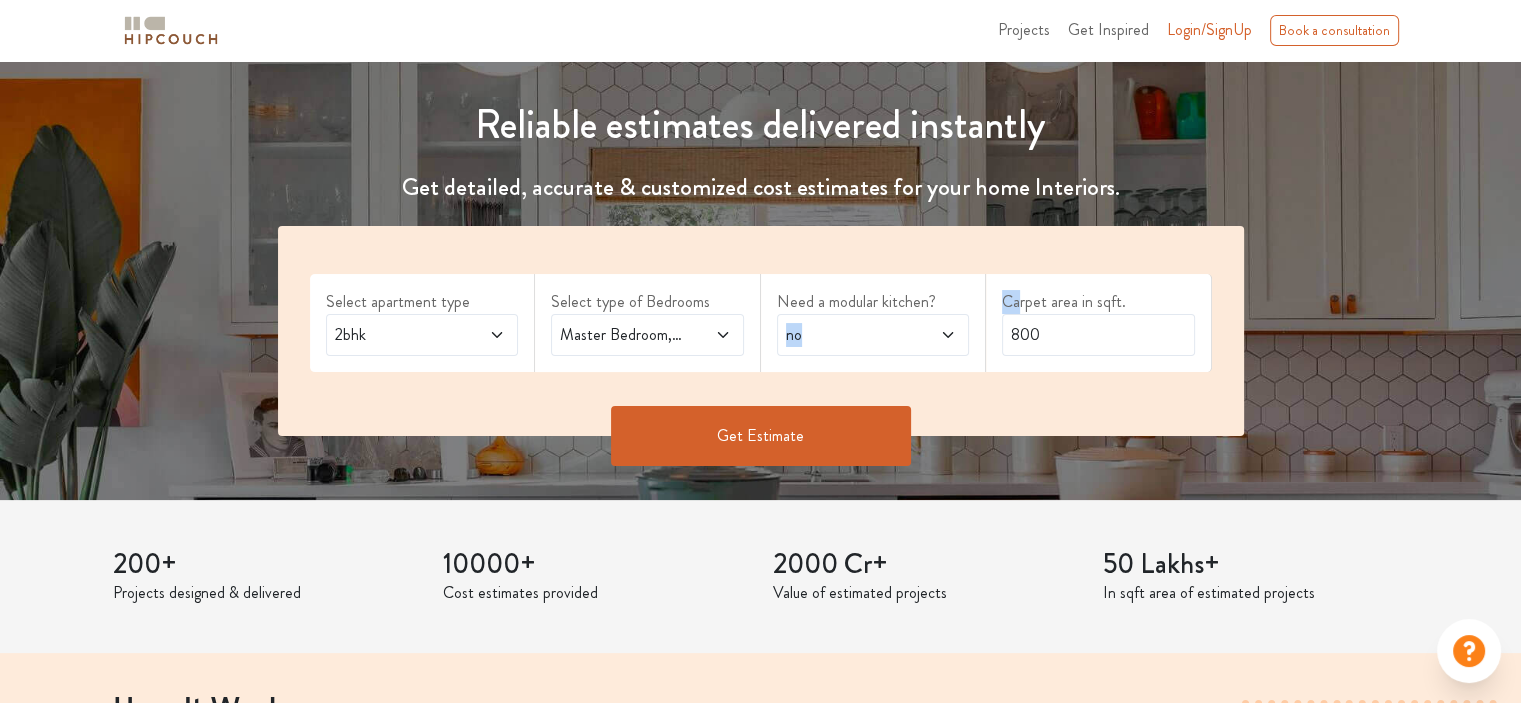 drag, startPoint x: 1022, startPoint y: 300, endPoint x: 1001, endPoint y: 319, distance: 28.319605 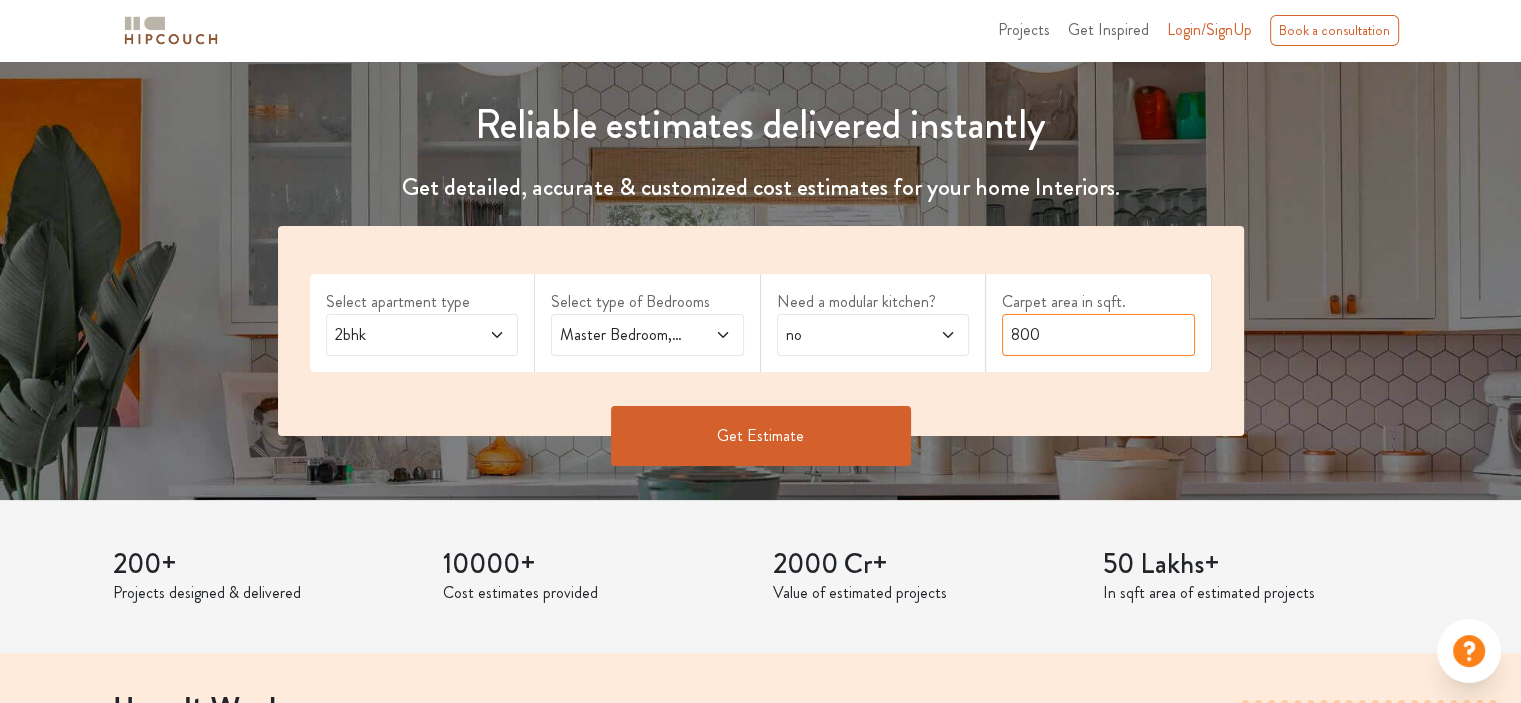 drag, startPoint x: 1043, startPoint y: 331, endPoint x: 983, endPoint y: 332, distance: 60.00833 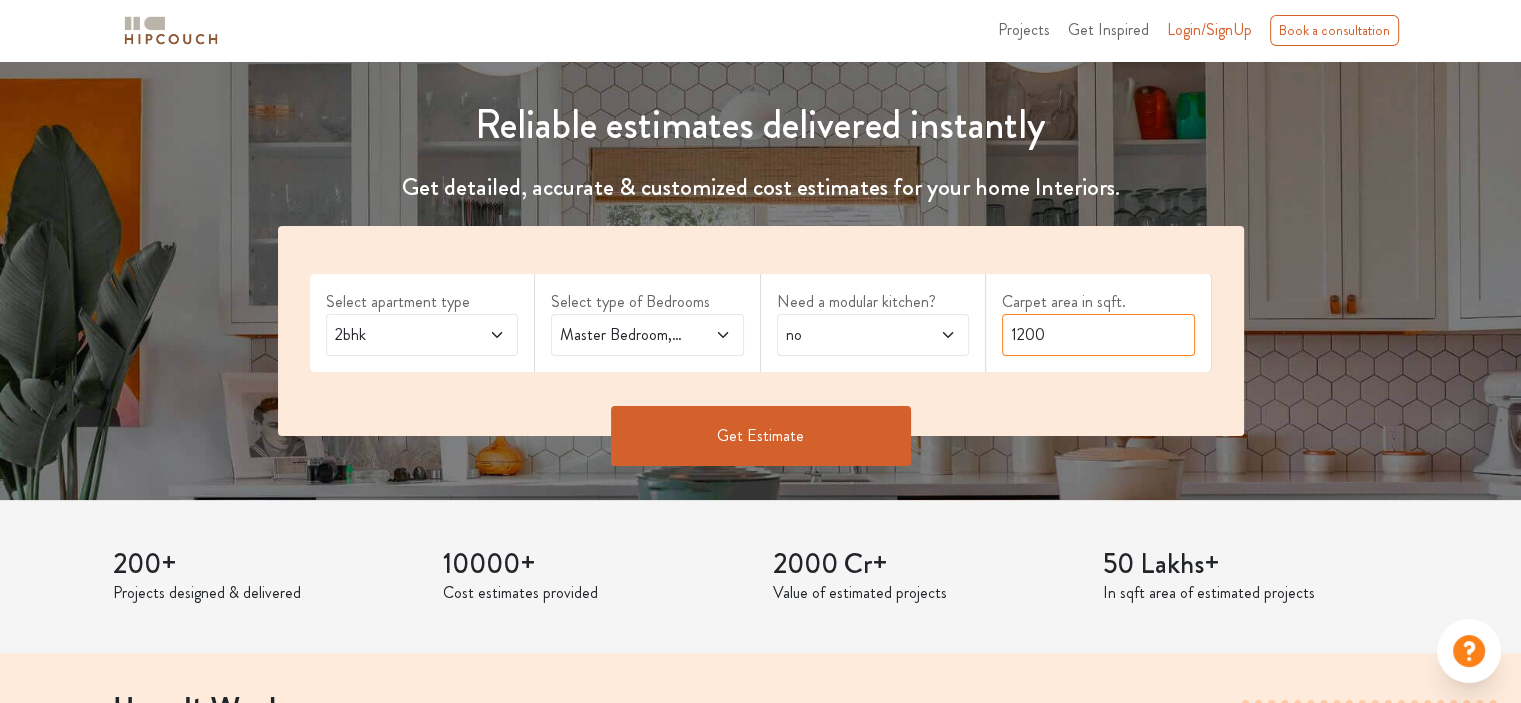 type on "1200" 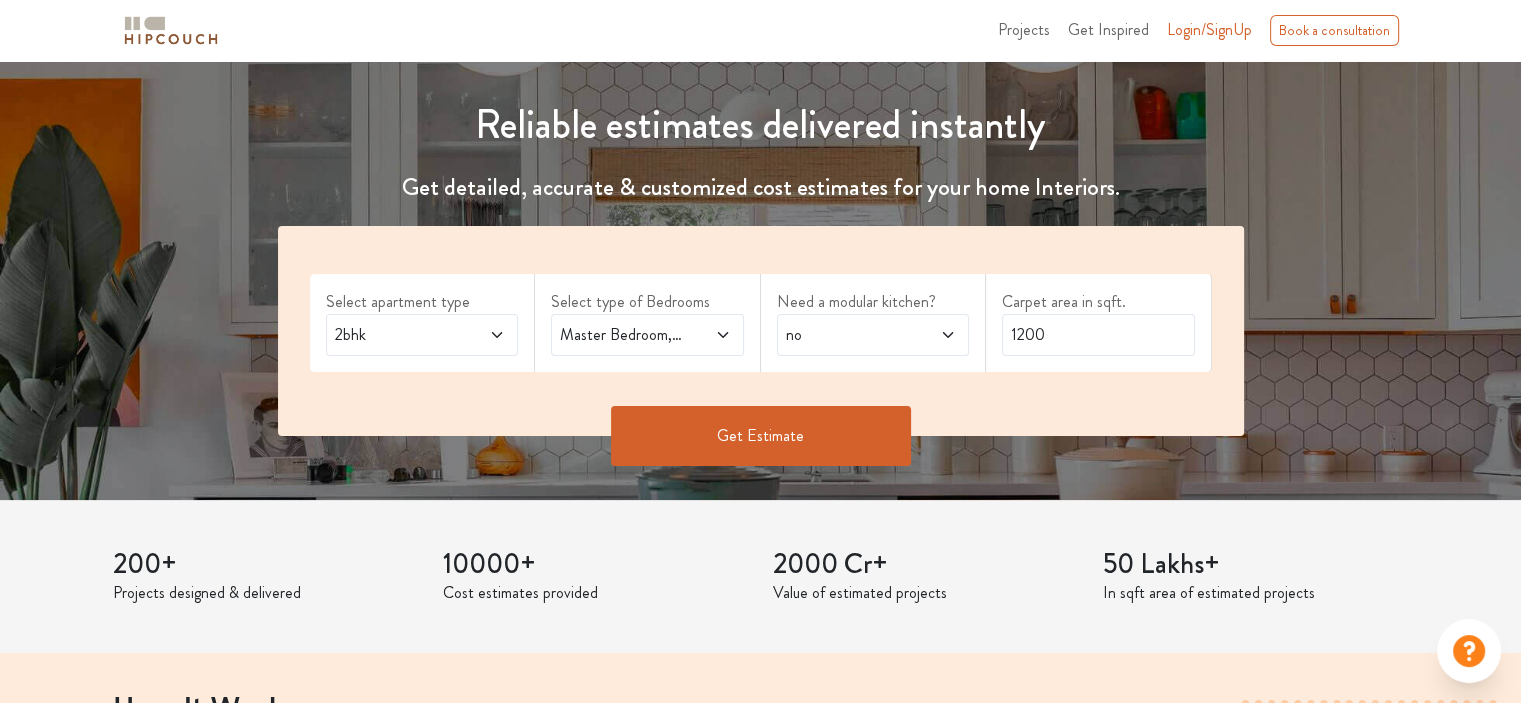 click on "Get Estimate" at bounding box center (761, 436) 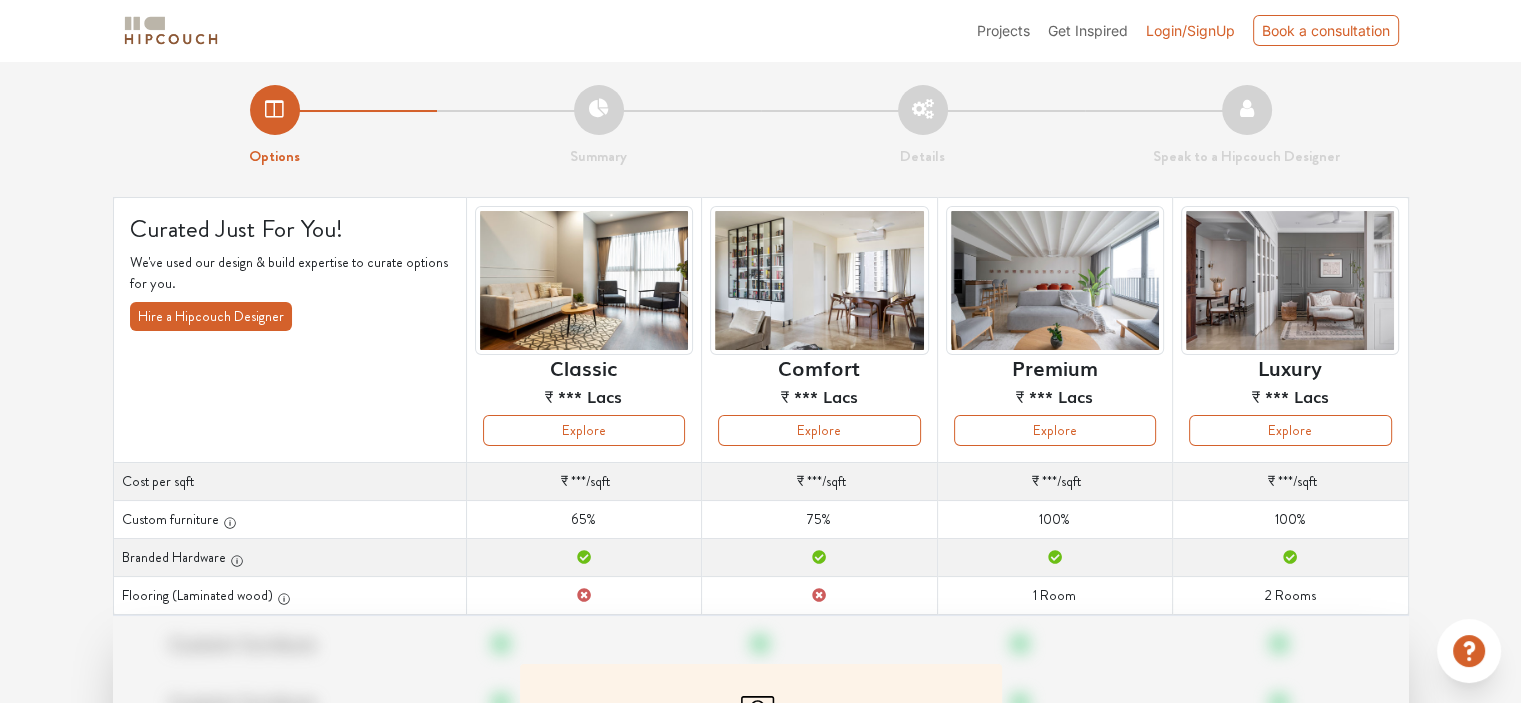 scroll, scrollTop: 100, scrollLeft: 0, axis: vertical 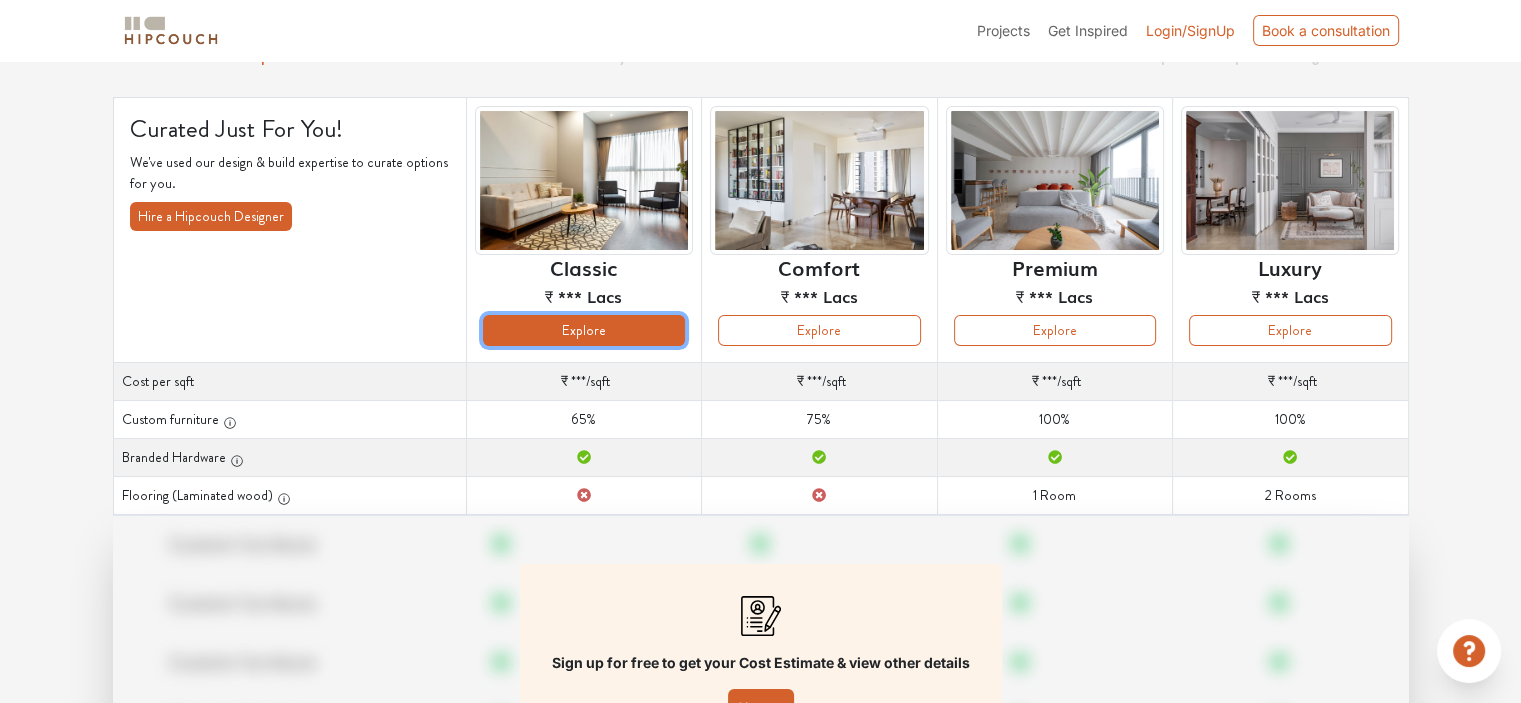 click on "Explore" at bounding box center (584, 330) 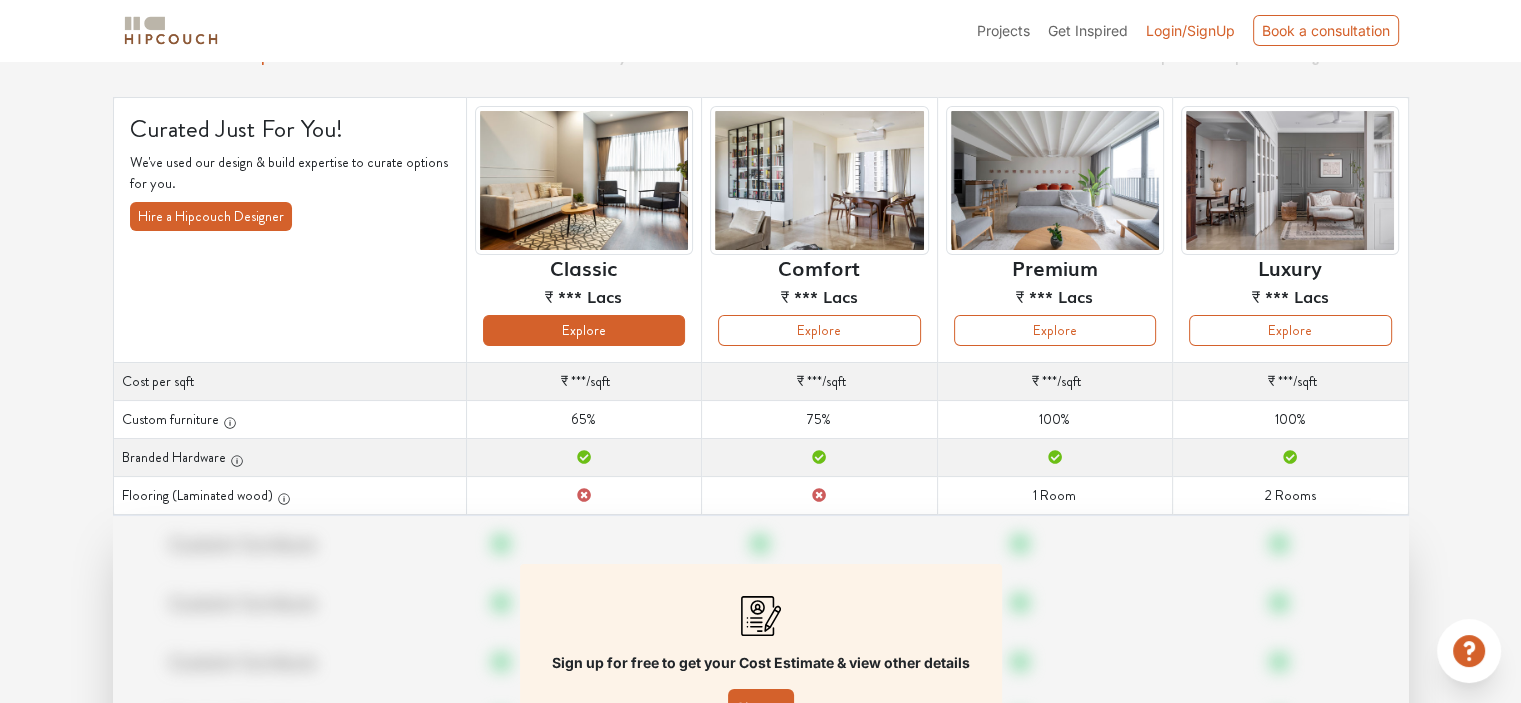 scroll, scrollTop: 60, scrollLeft: 0, axis: vertical 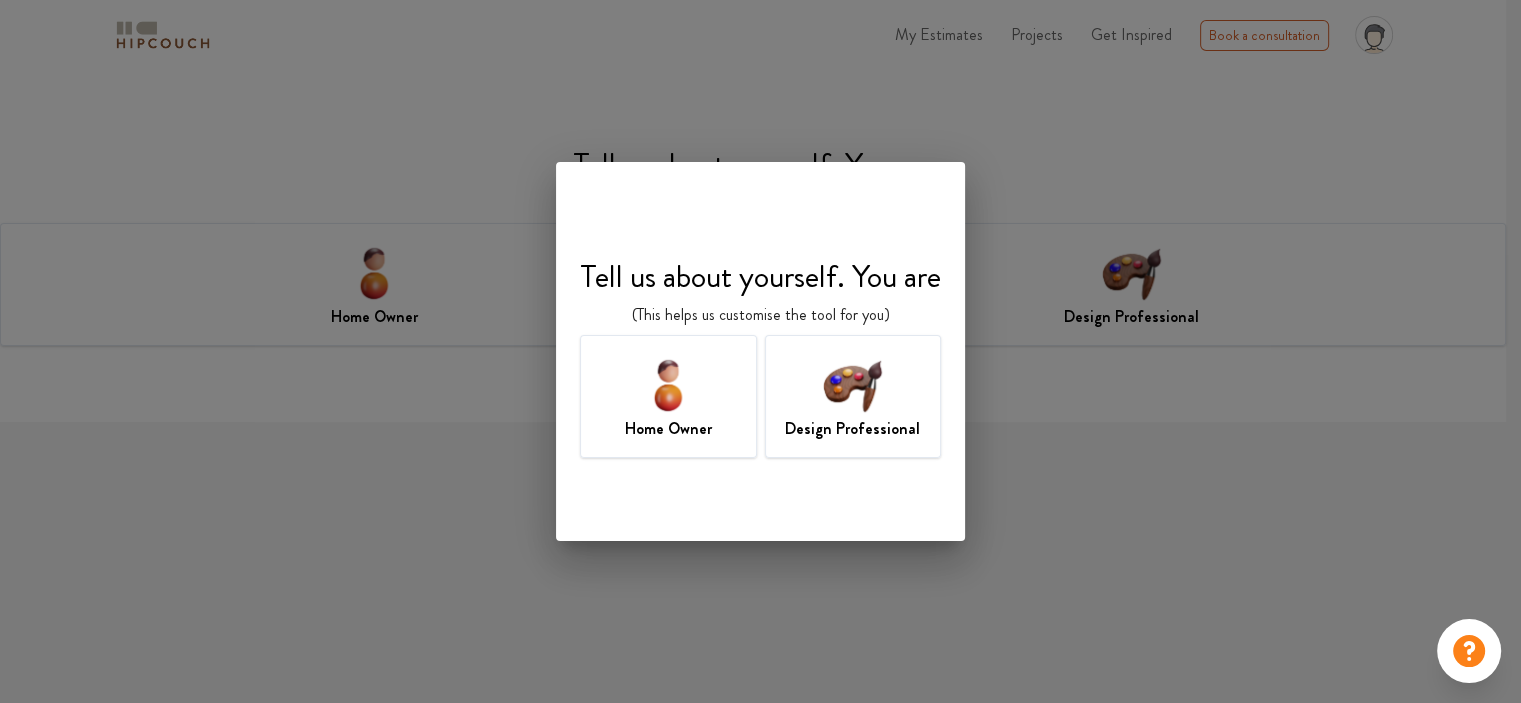 click at bounding box center (852, 384) 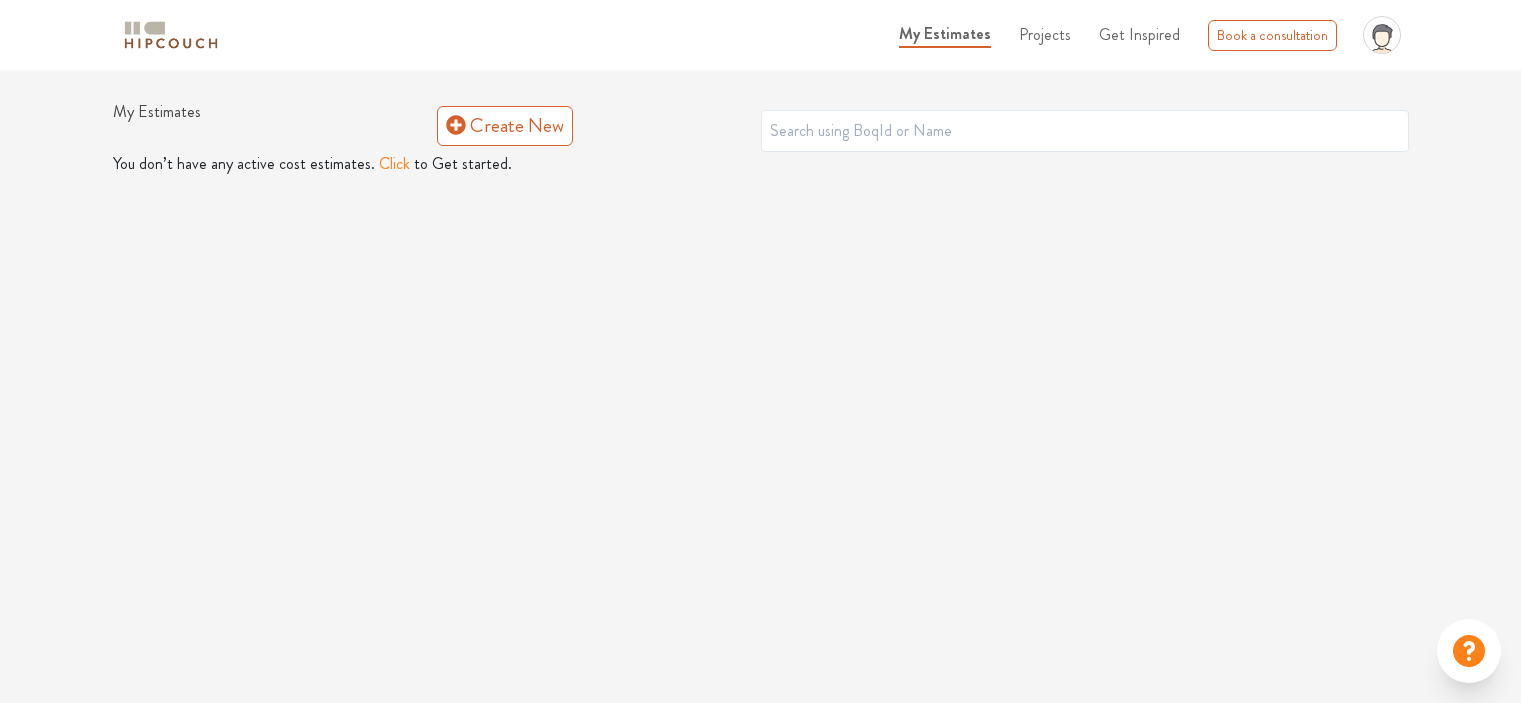 scroll, scrollTop: 0, scrollLeft: 0, axis: both 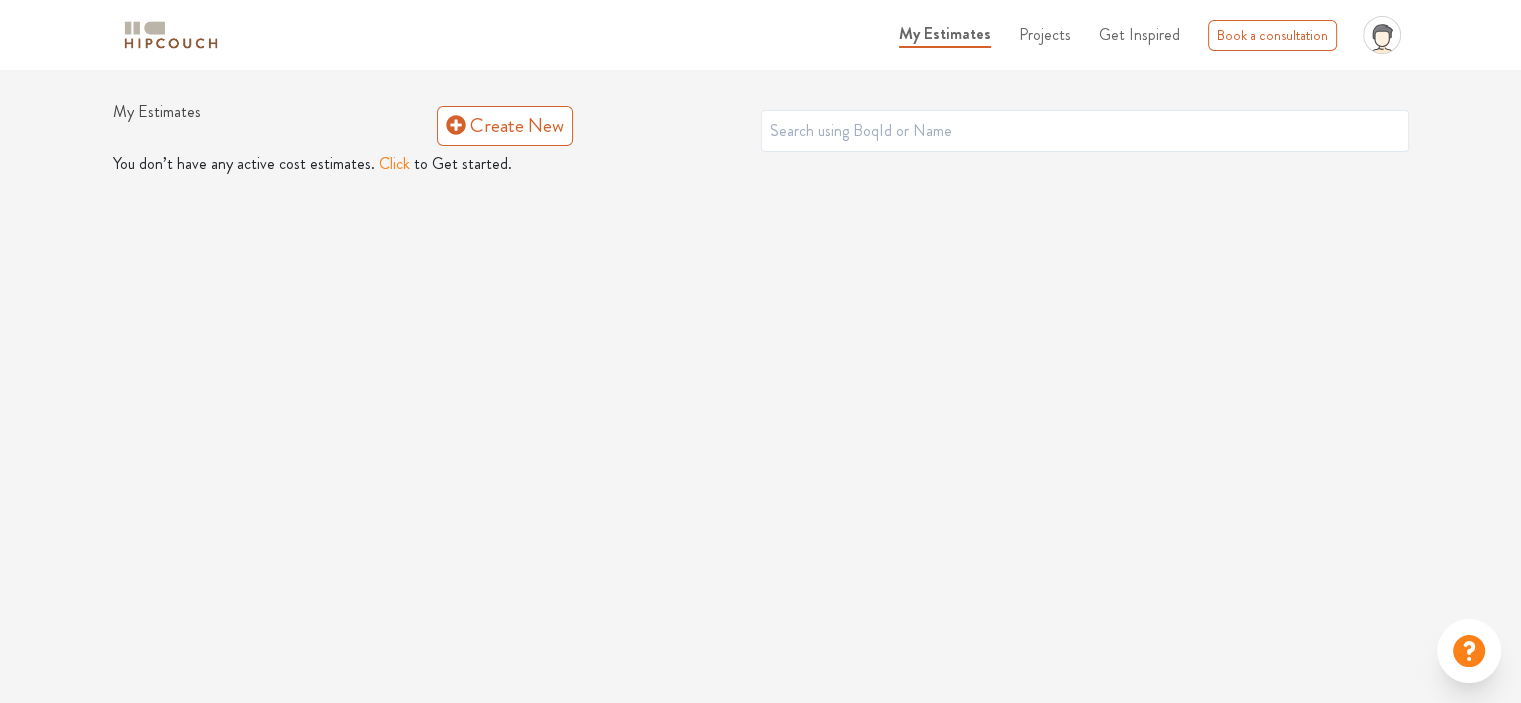 click on "Click" at bounding box center (394, 164) 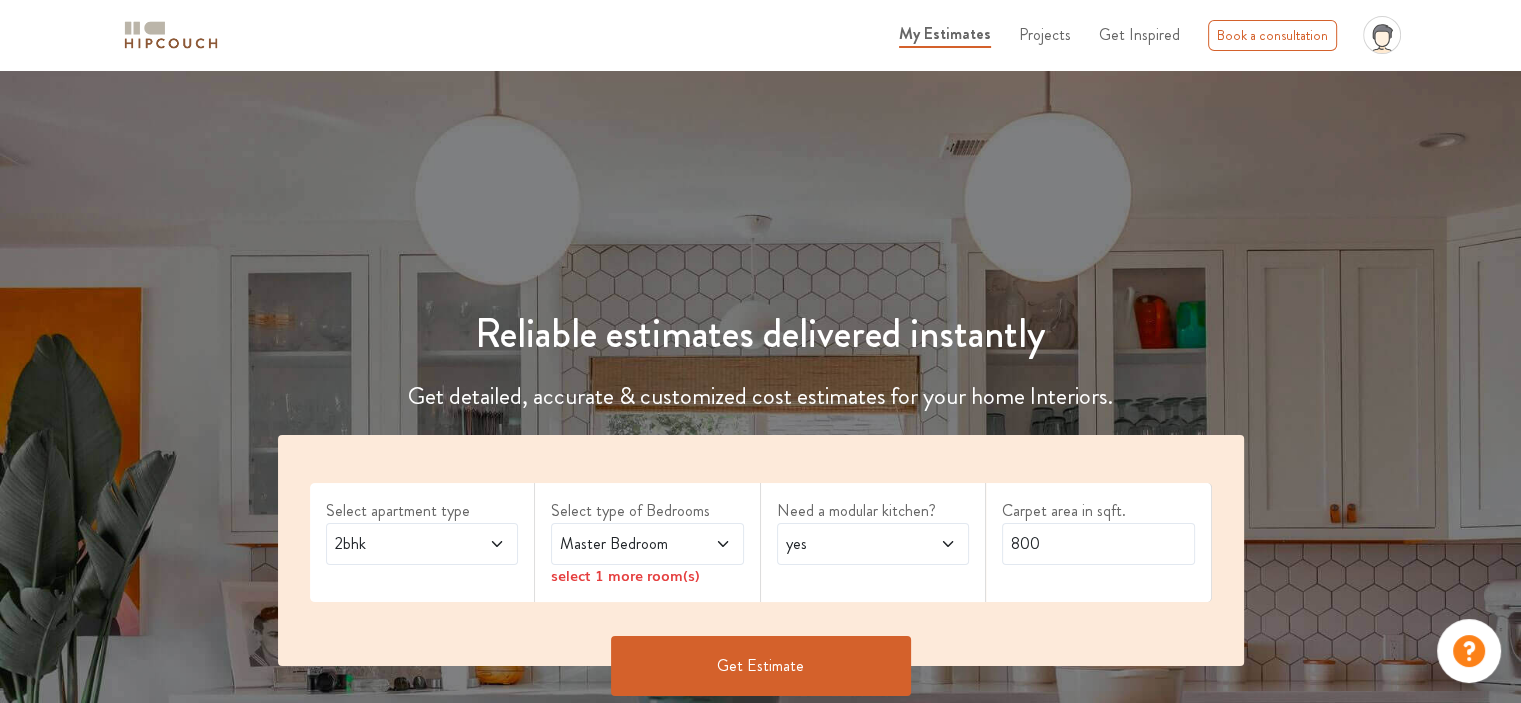click at bounding box center (709, 544) 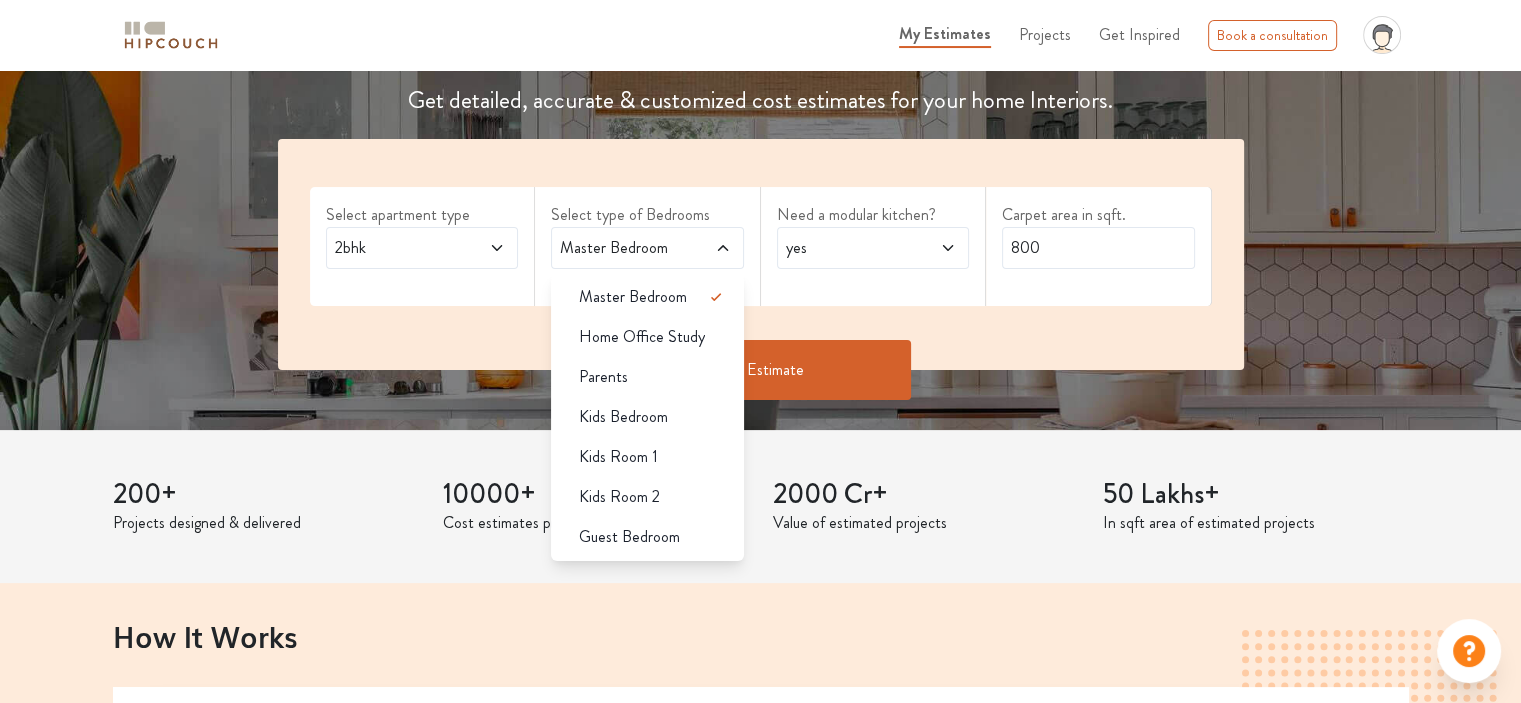 scroll, scrollTop: 300, scrollLeft: 0, axis: vertical 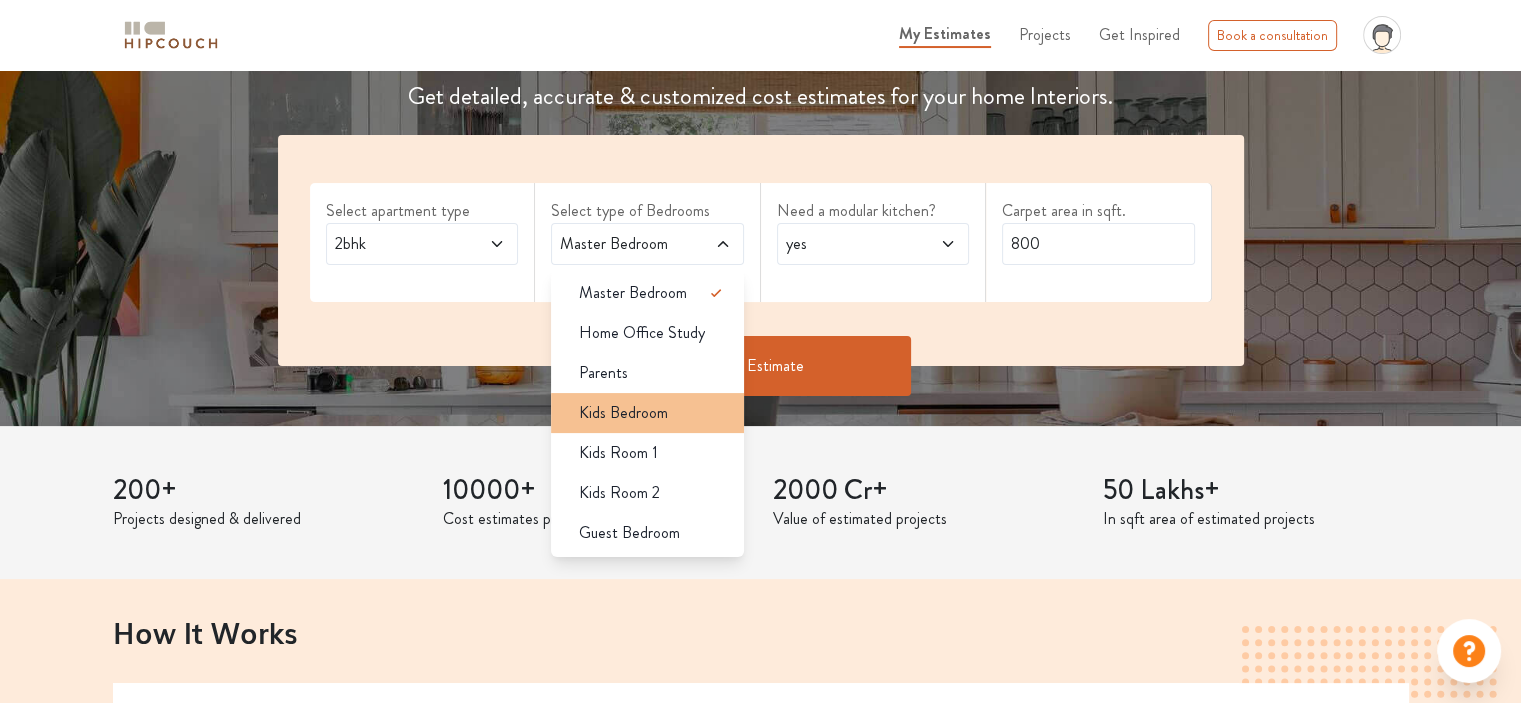 click on "Kids Bedroom" at bounding box center [653, 413] 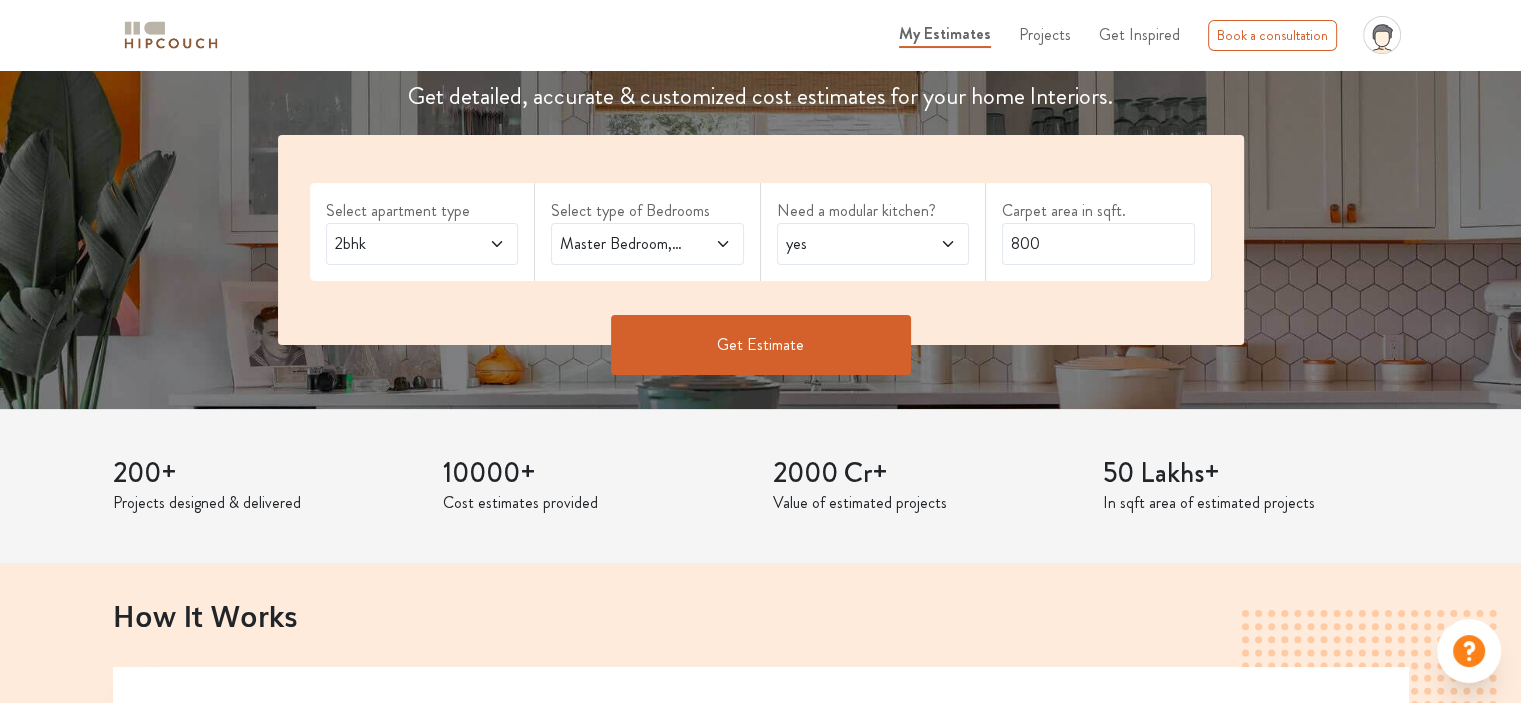 click on "yes" at bounding box center (847, 244) 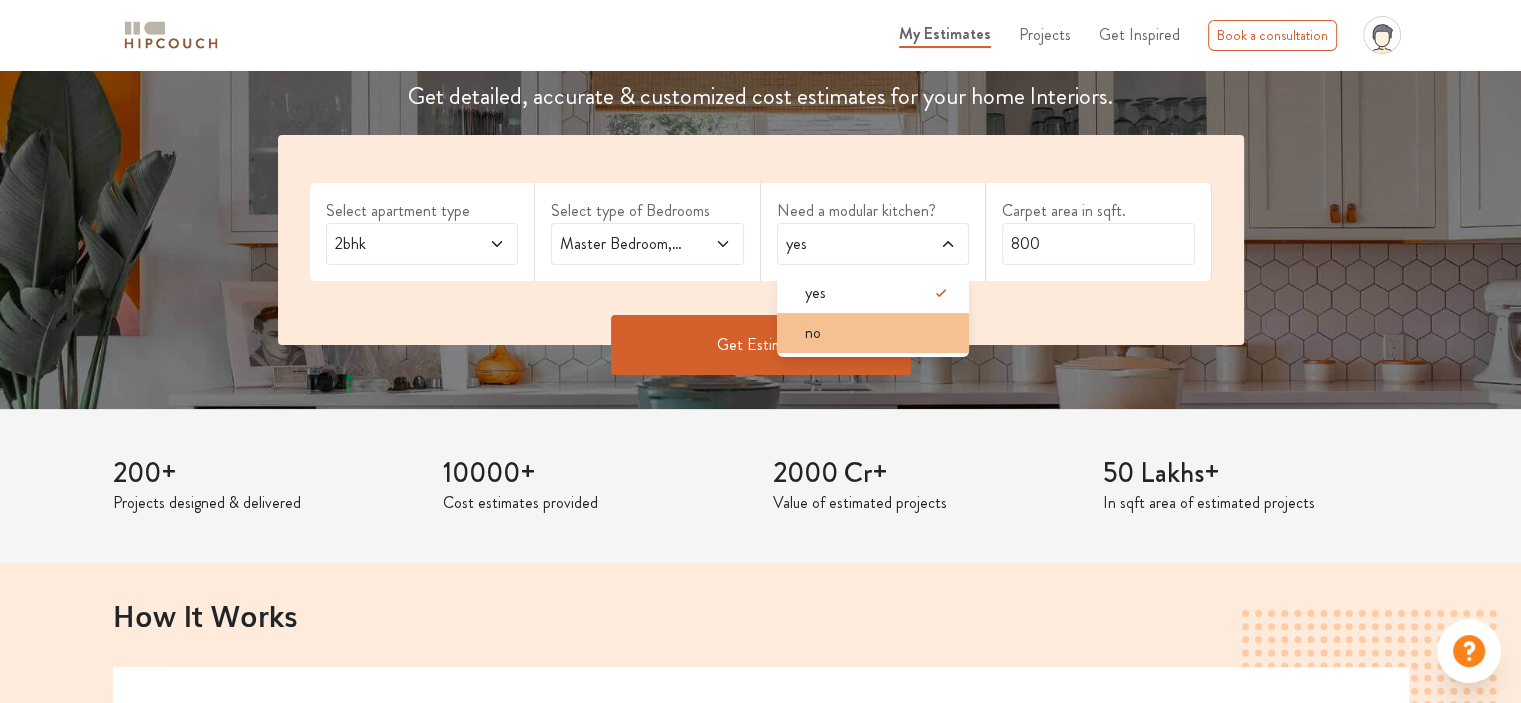 click on "no" at bounding box center [879, 333] 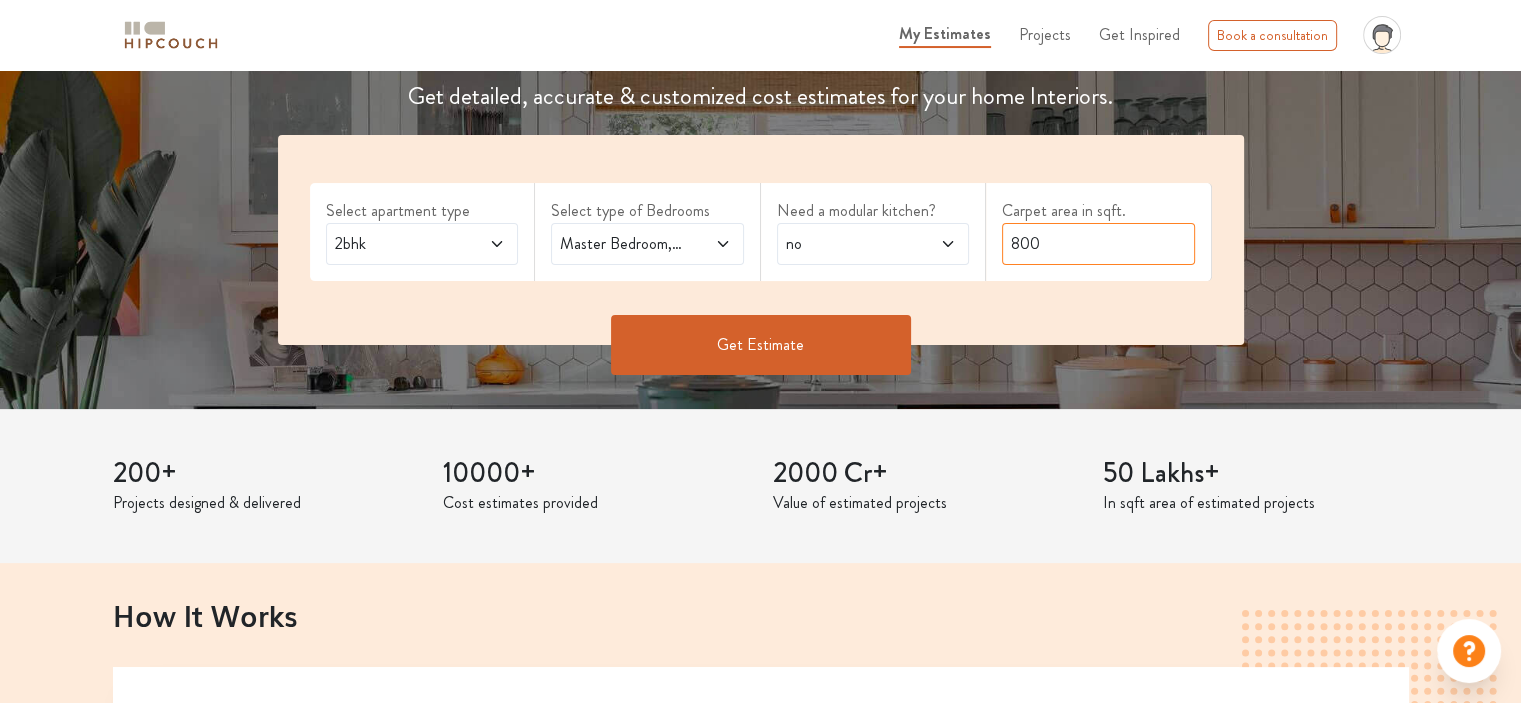 drag, startPoint x: 1052, startPoint y: 246, endPoint x: 1002, endPoint y: 241, distance: 50.24938 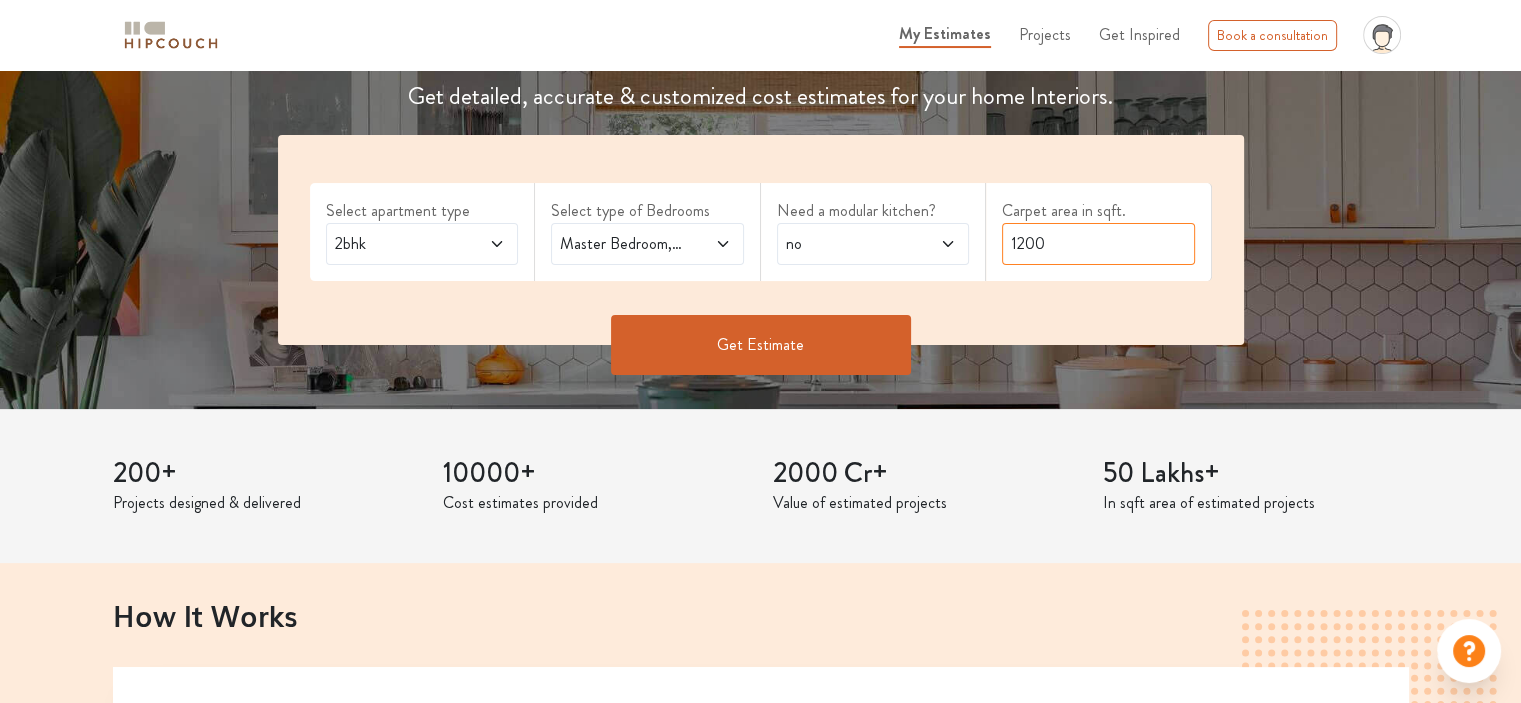 type on "1200" 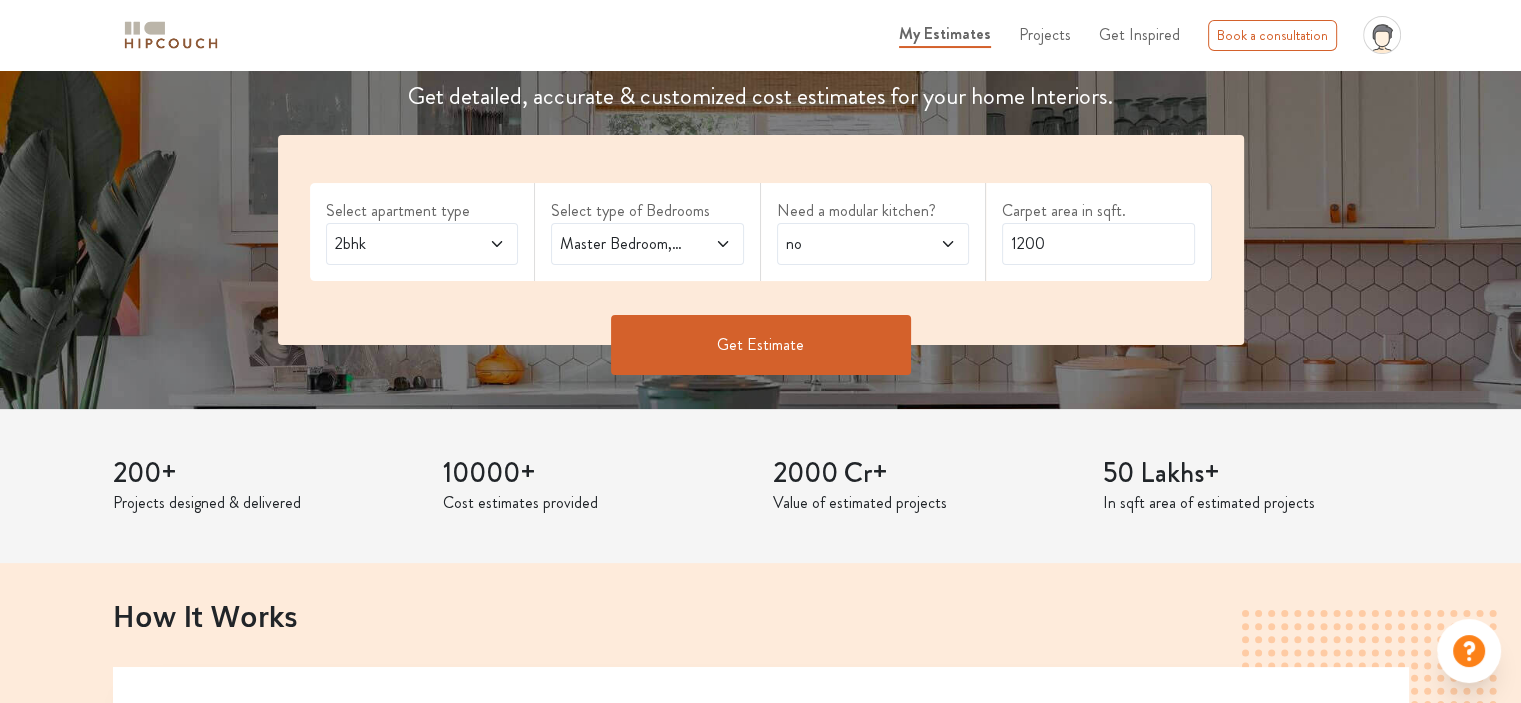 click on "Get Estimate" at bounding box center (761, 345) 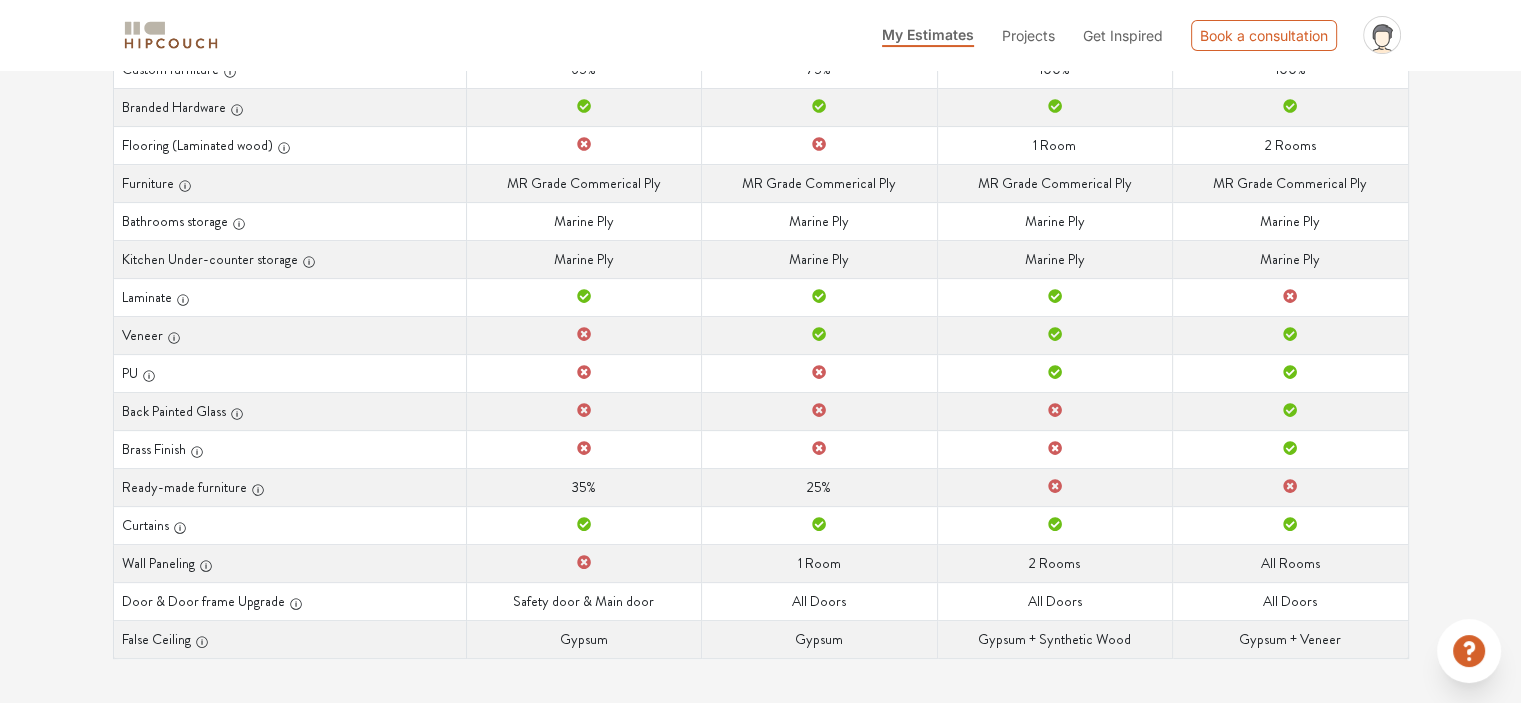scroll, scrollTop: 0, scrollLeft: 0, axis: both 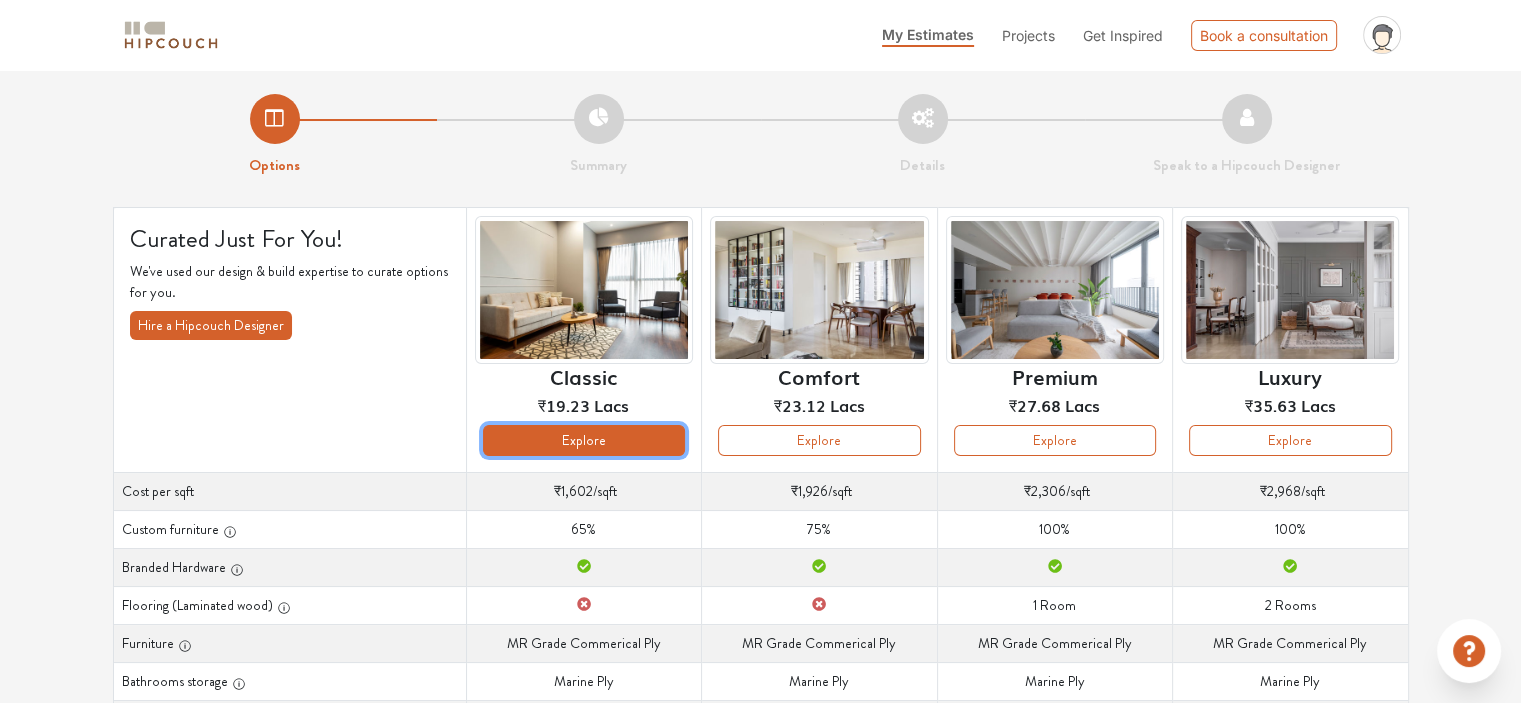 click on "Explore" at bounding box center (584, 440) 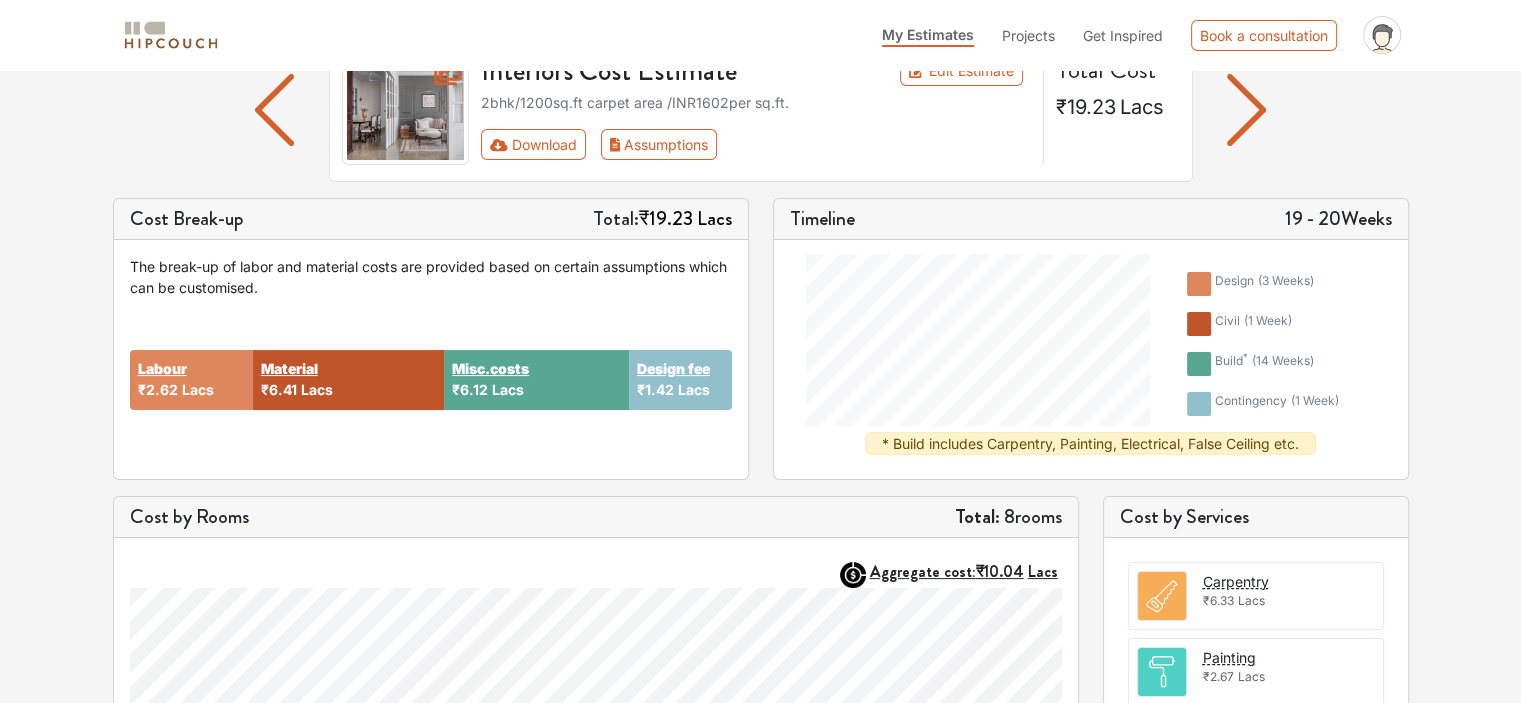 scroll, scrollTop: 0, scrollLeft: 0, axis: both 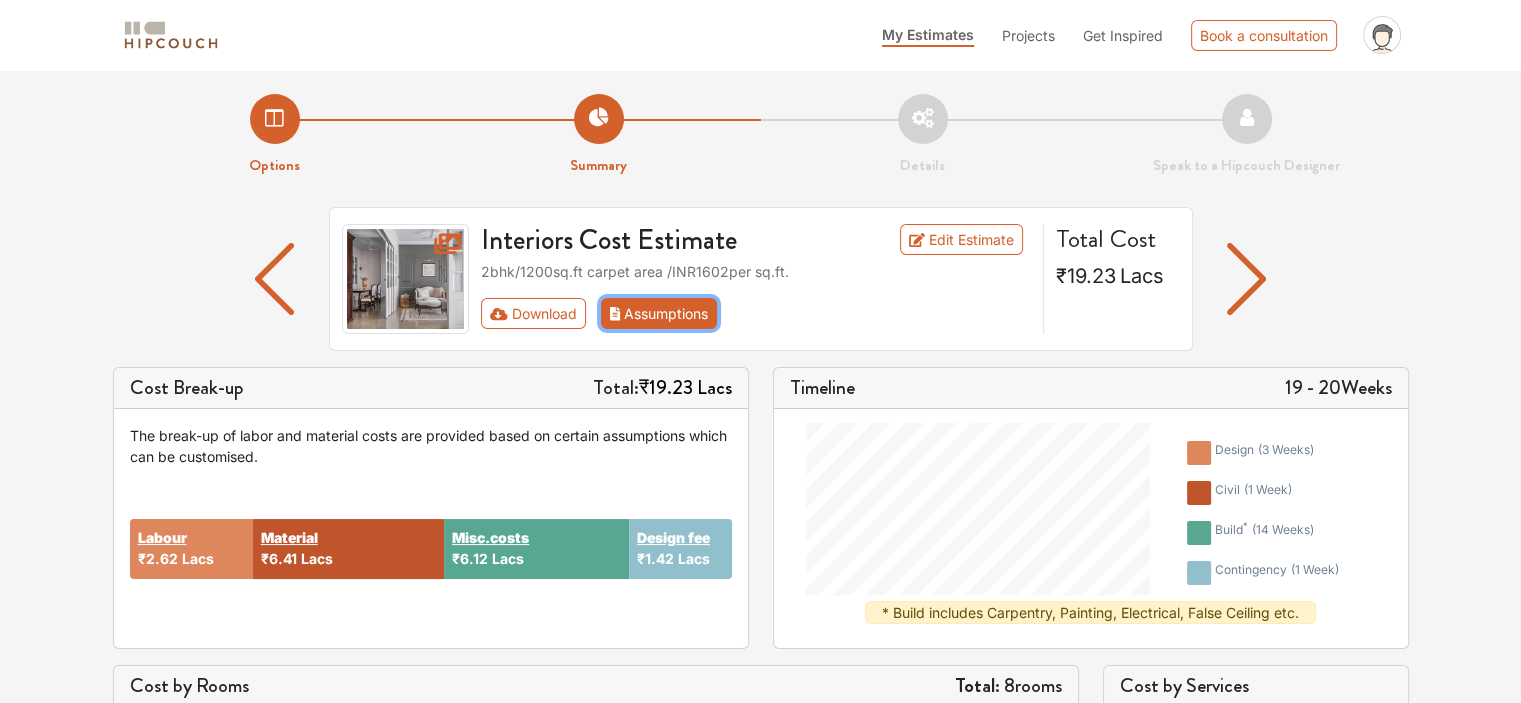 click on "Assumptions" at bounding box center [659, 313] 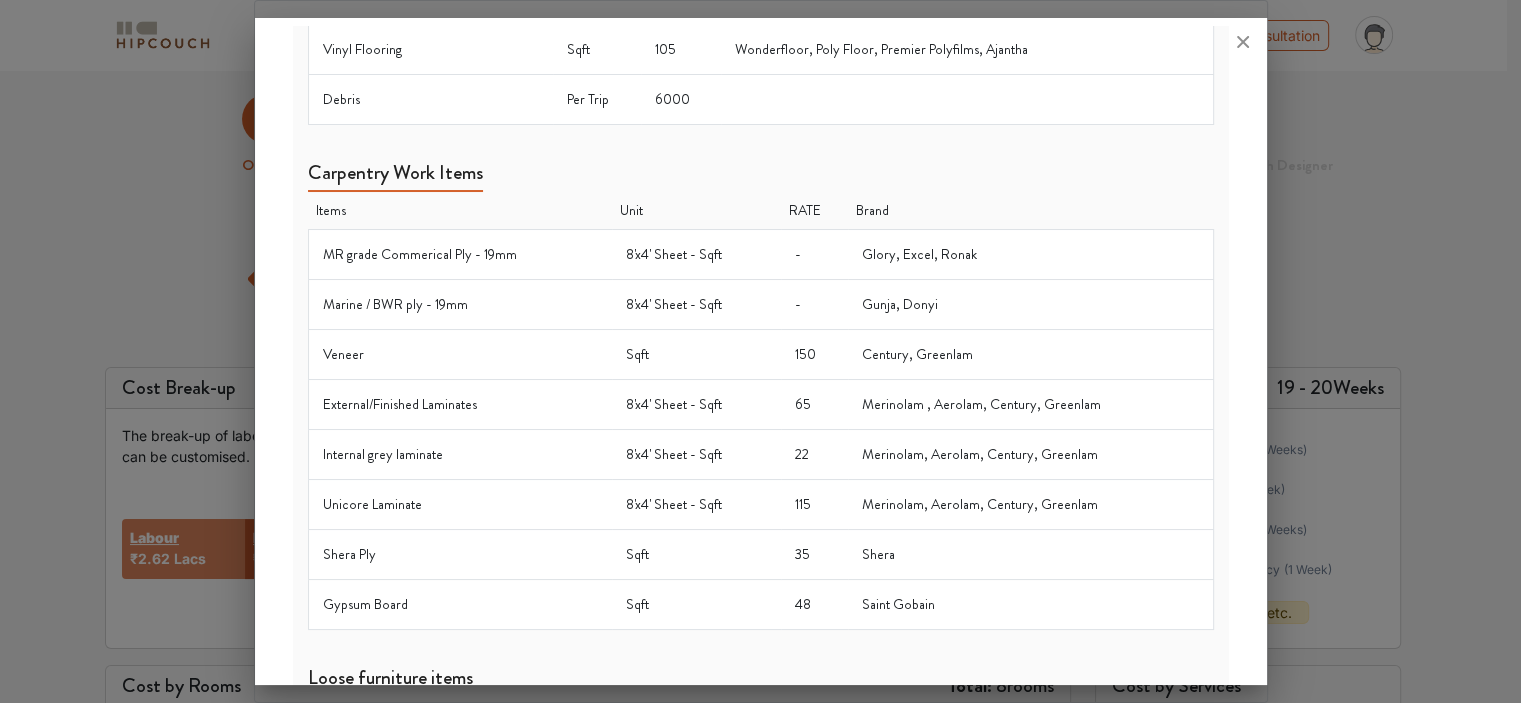 scroll, scrollTop: 1288, scrollLeft: 0, axis: vertical 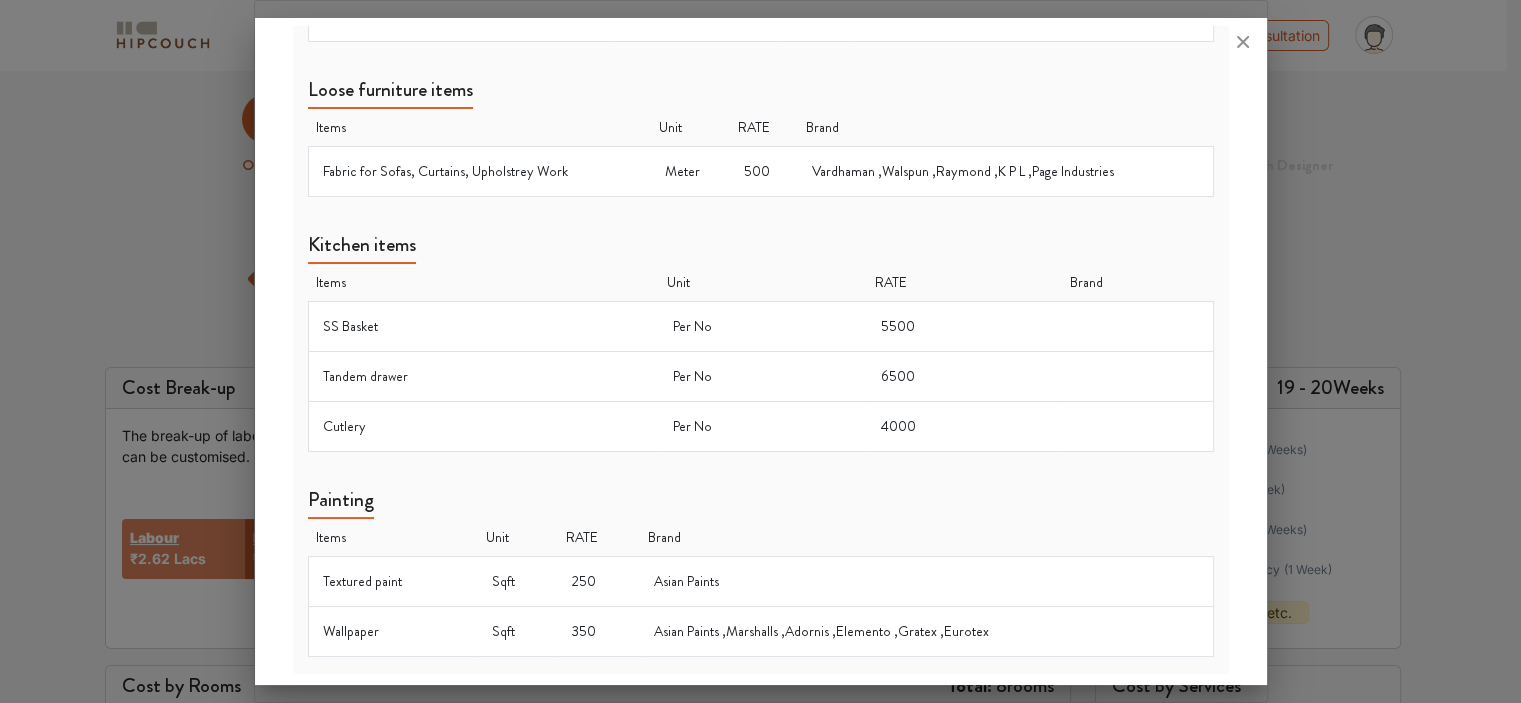click at bounding box center (760, 351) 